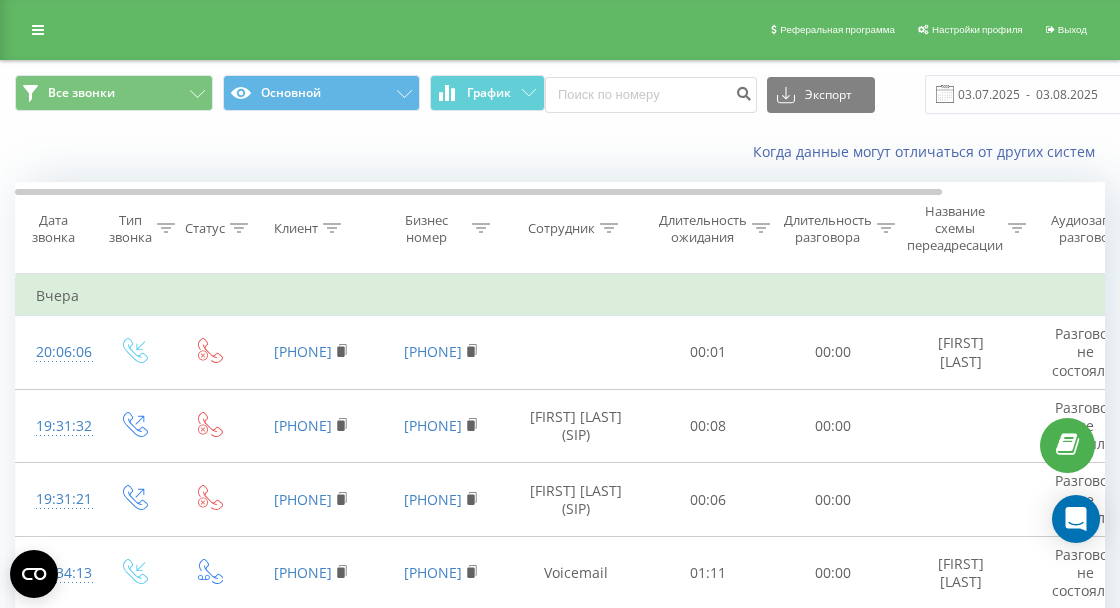 scroll, scrollTop: 0, scrollLeft: 0, axis: both 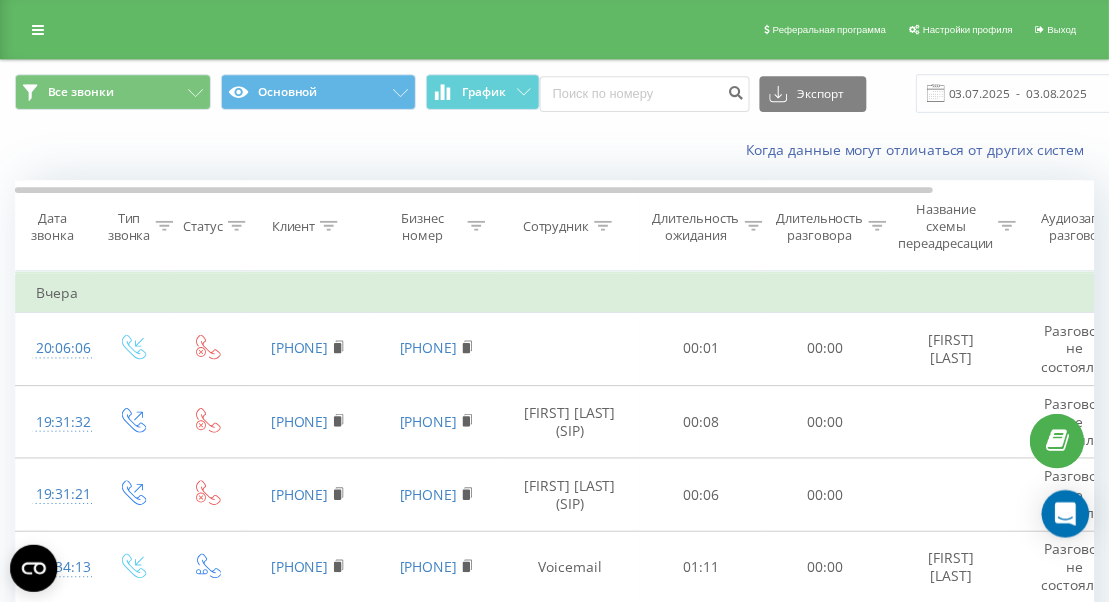 click at bounding box center [38, 30] 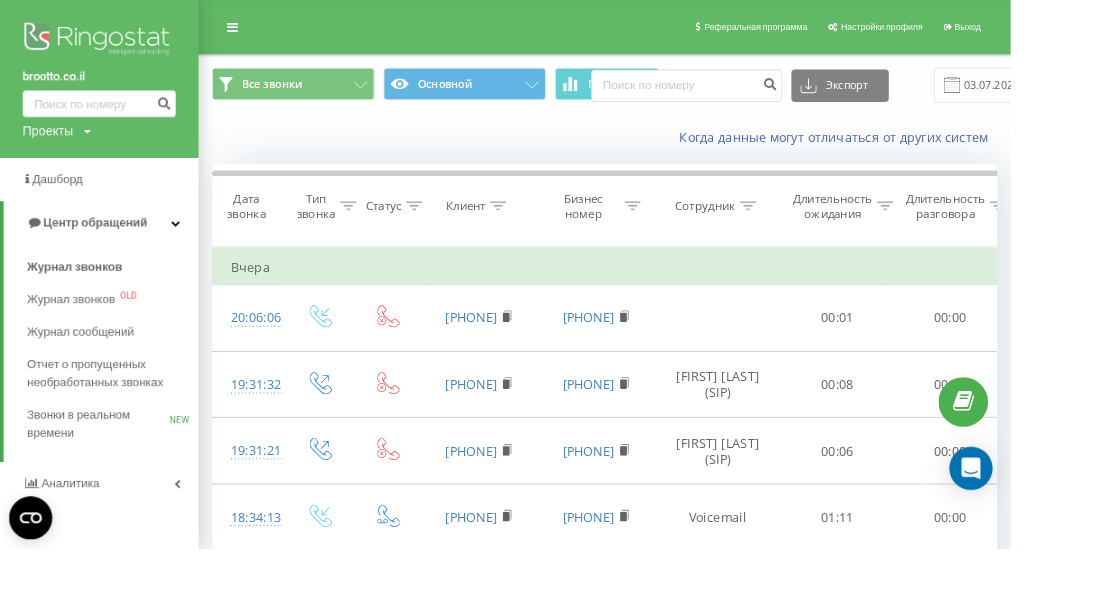 click on "Центр обращений" at bounding box center [112, 247] 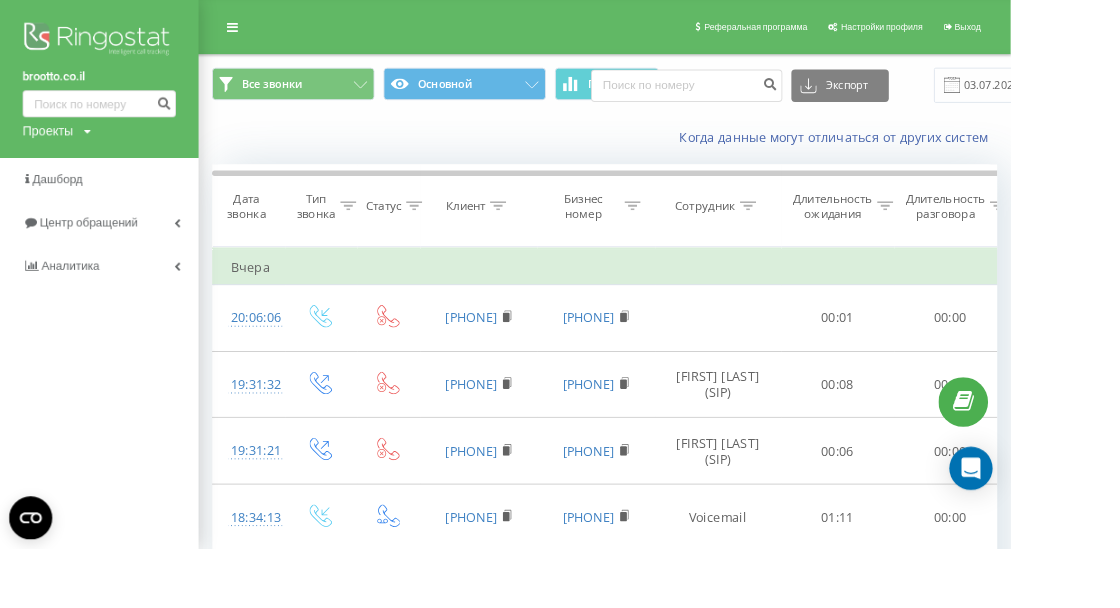 click on "Аналитика" at bounding box center (78, 294) 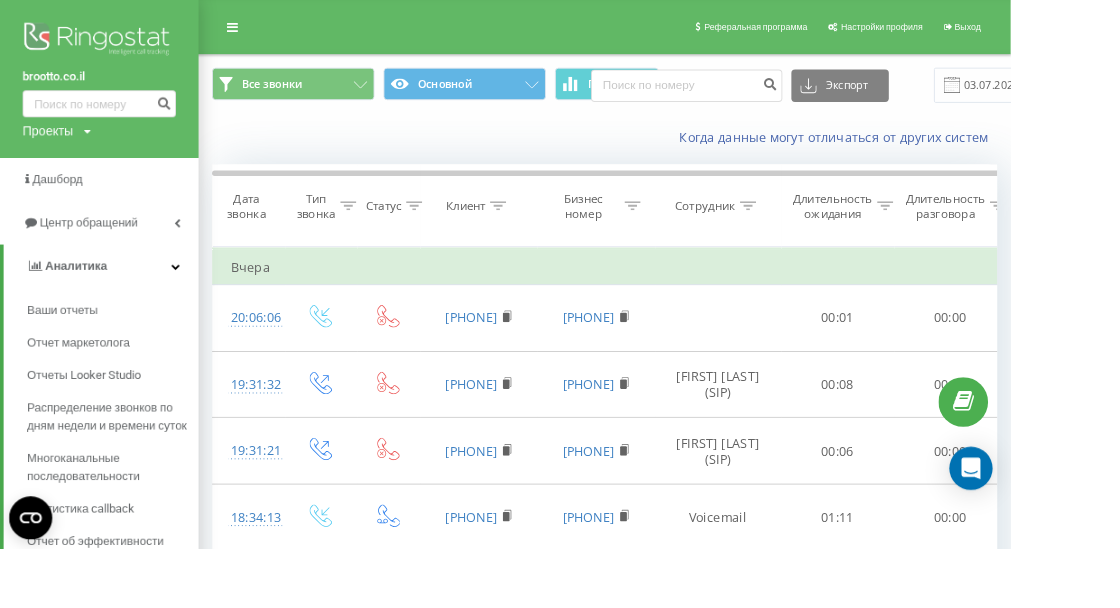 click on "Центр обращений" at bounding box center (110, 247) 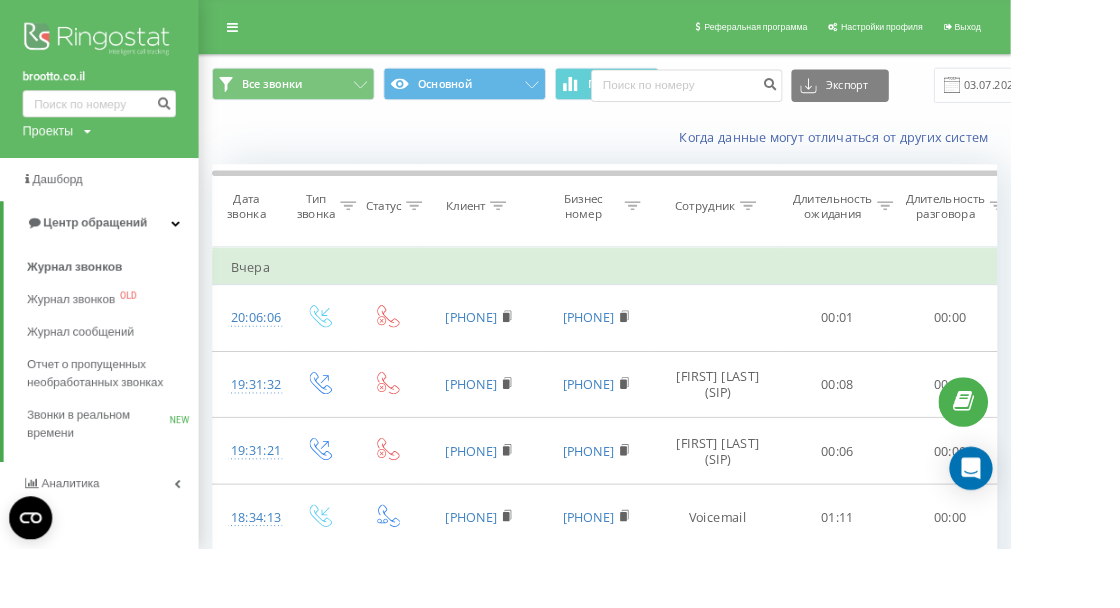 click on "Журнал звонков" at bounding box center [82, 296] 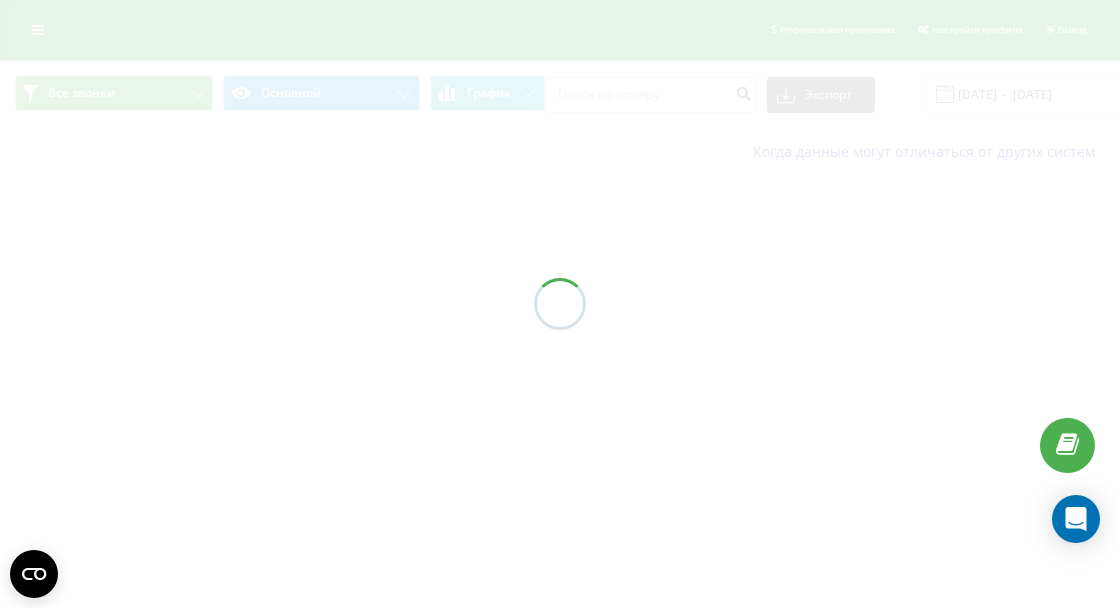 scroll, scrollTop: 0, scrollLeft: 0, axis: both 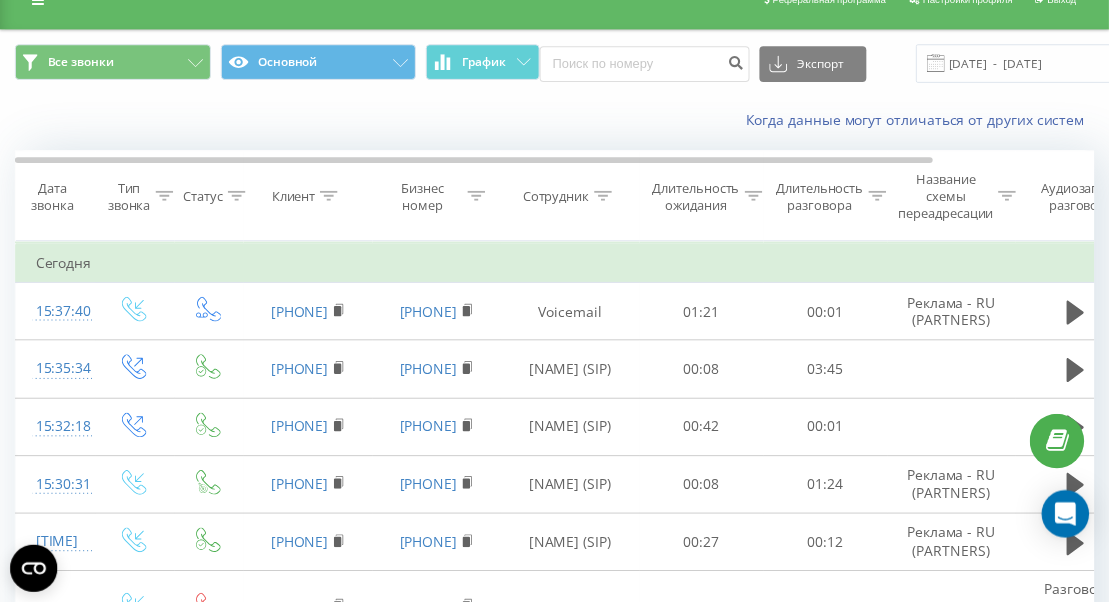 click 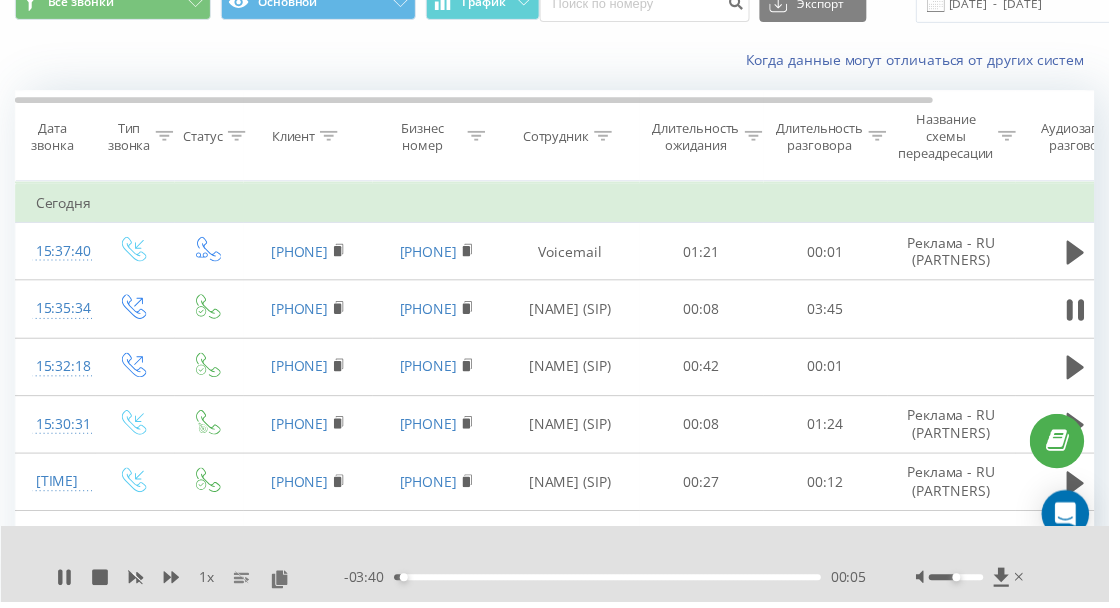 scroll, scrollTop: 93, scrollLeft: 0, axis: vertical 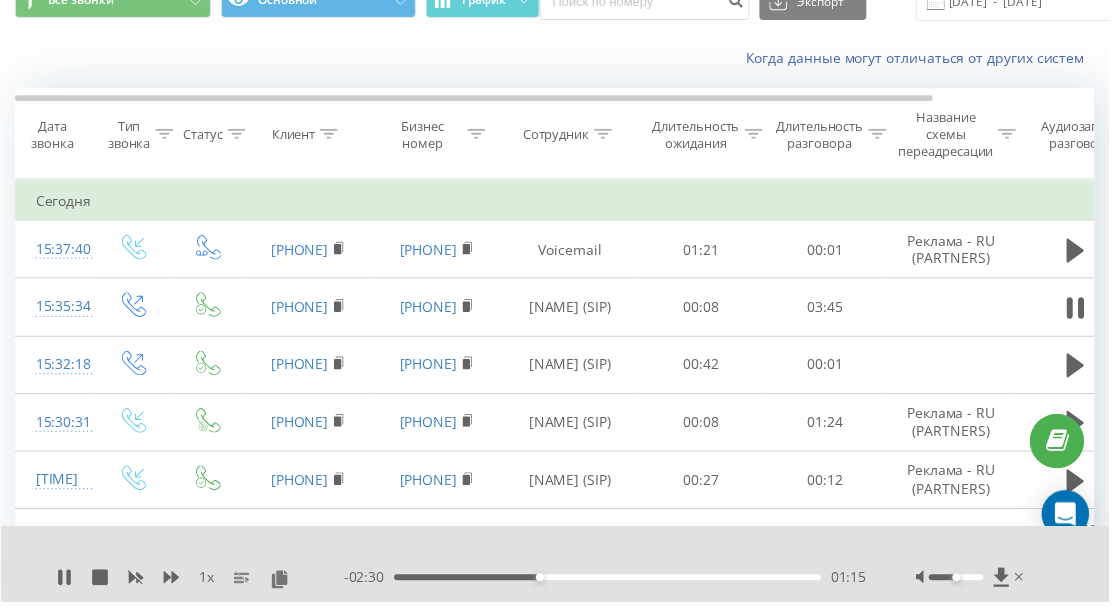 click 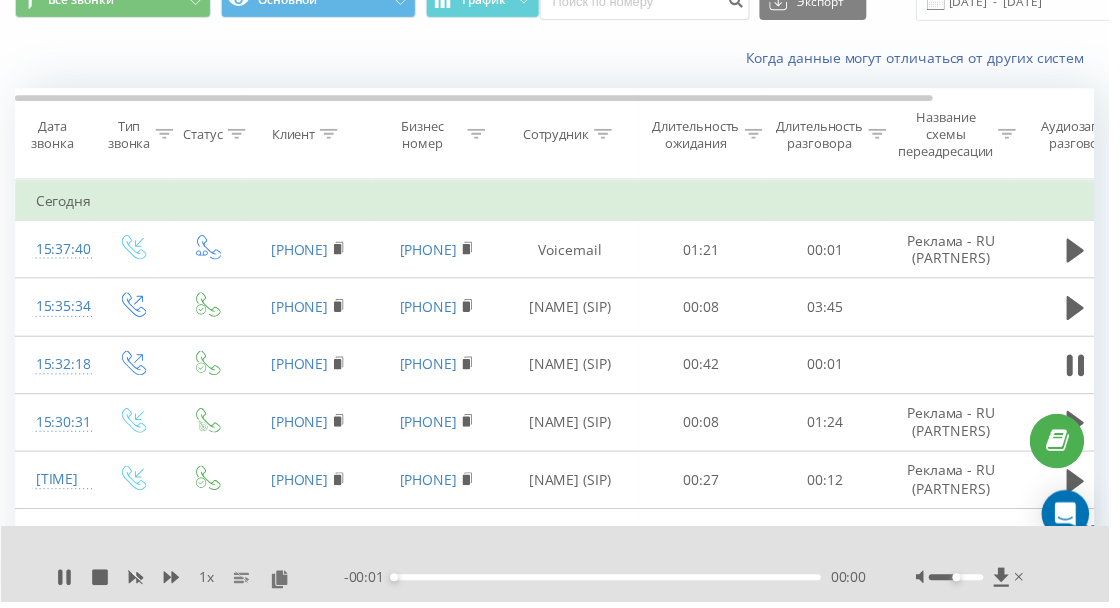 click 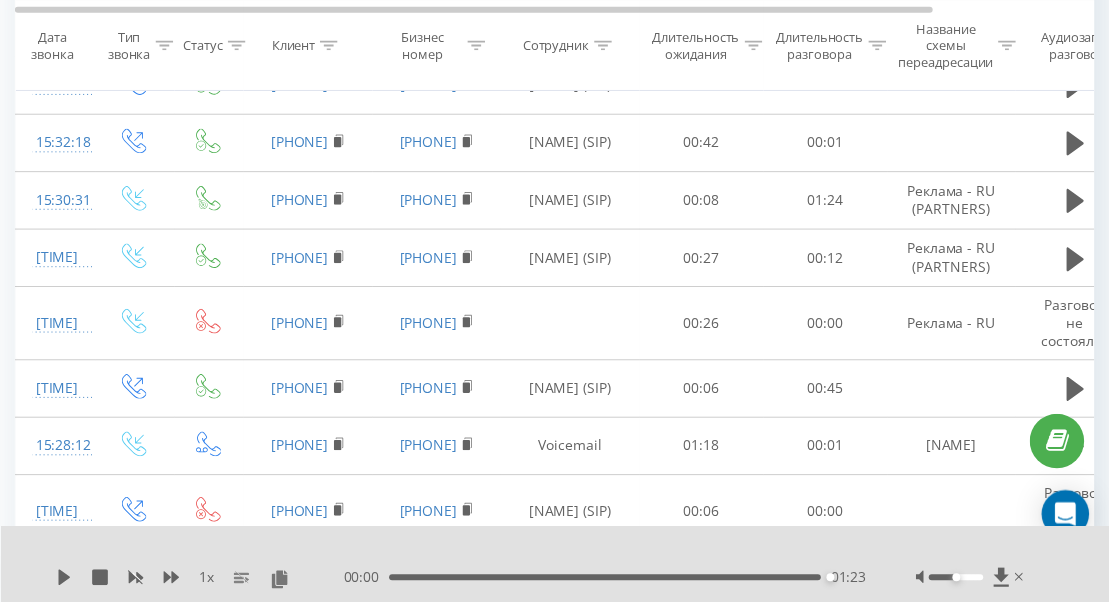 scroll, scrollTop: 320, scrollLeft: 0, axis: vertical 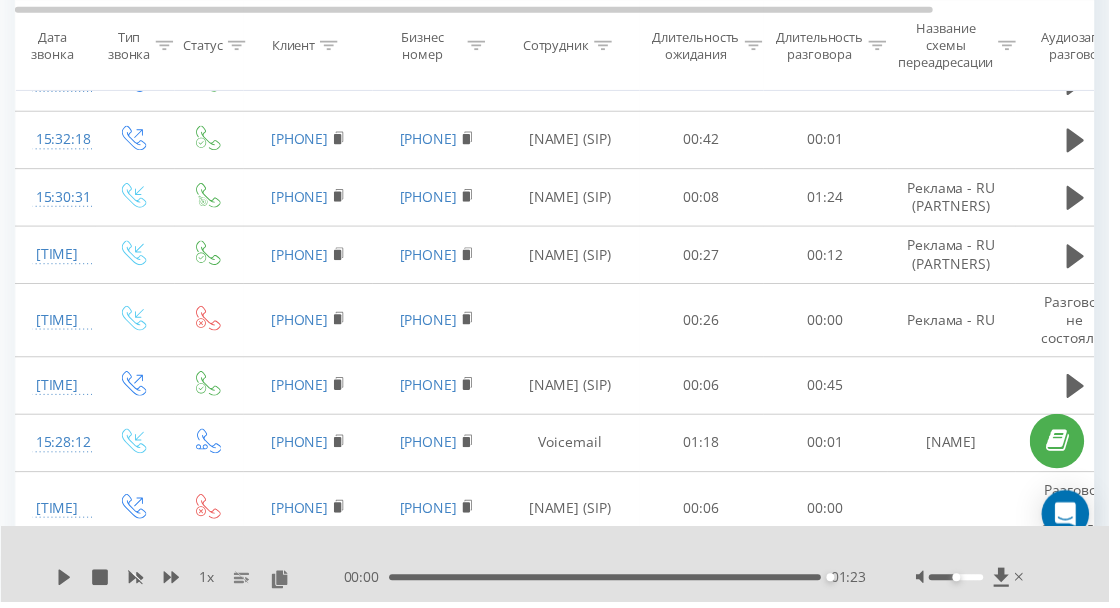 click 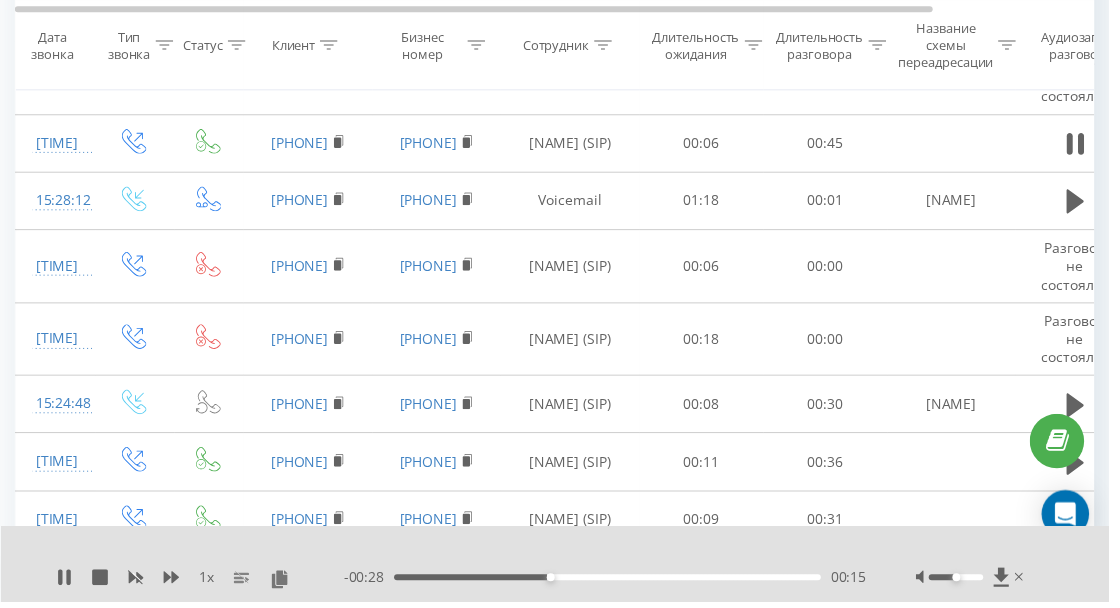 scroll, scrollTop: 565, scrollLeft: 0, axis: vertical 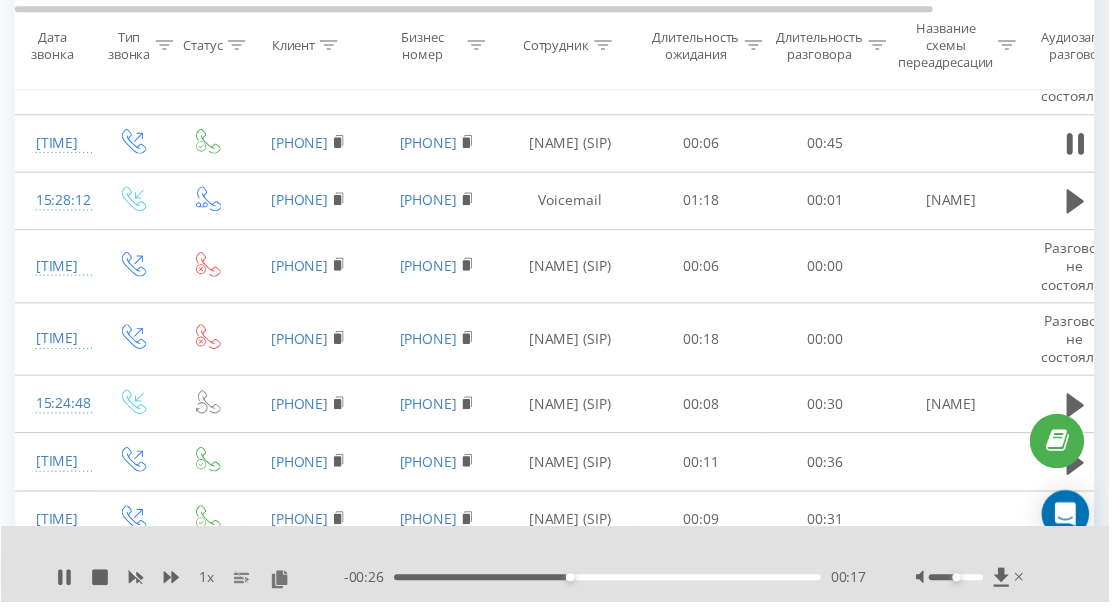 click at bounding box center [1086, 409] 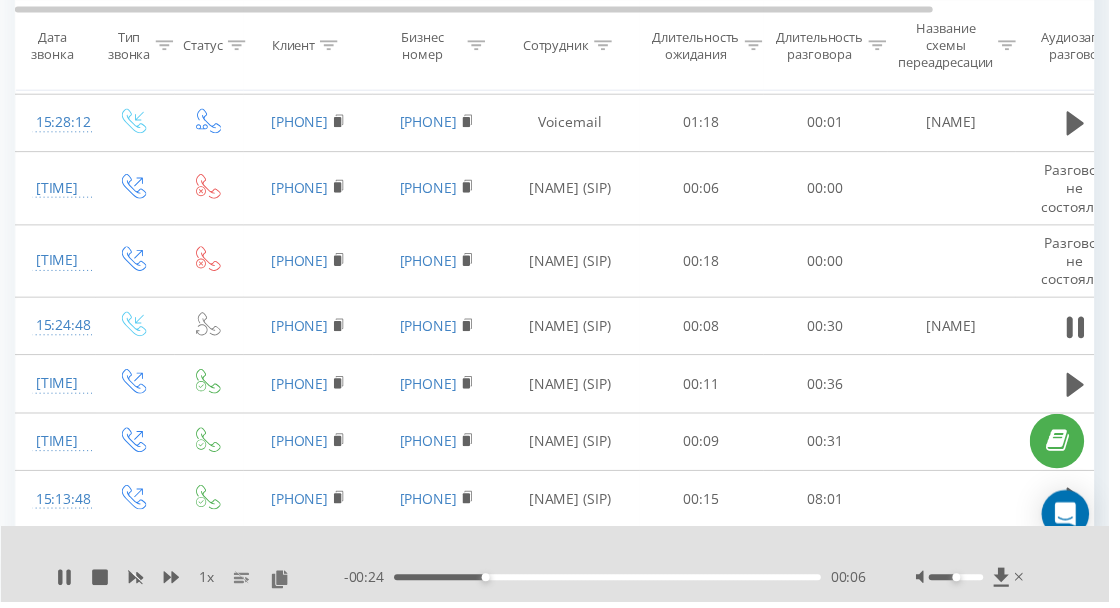scroll, scrollTop: 675, scrollLeft: 0, axis: vertical 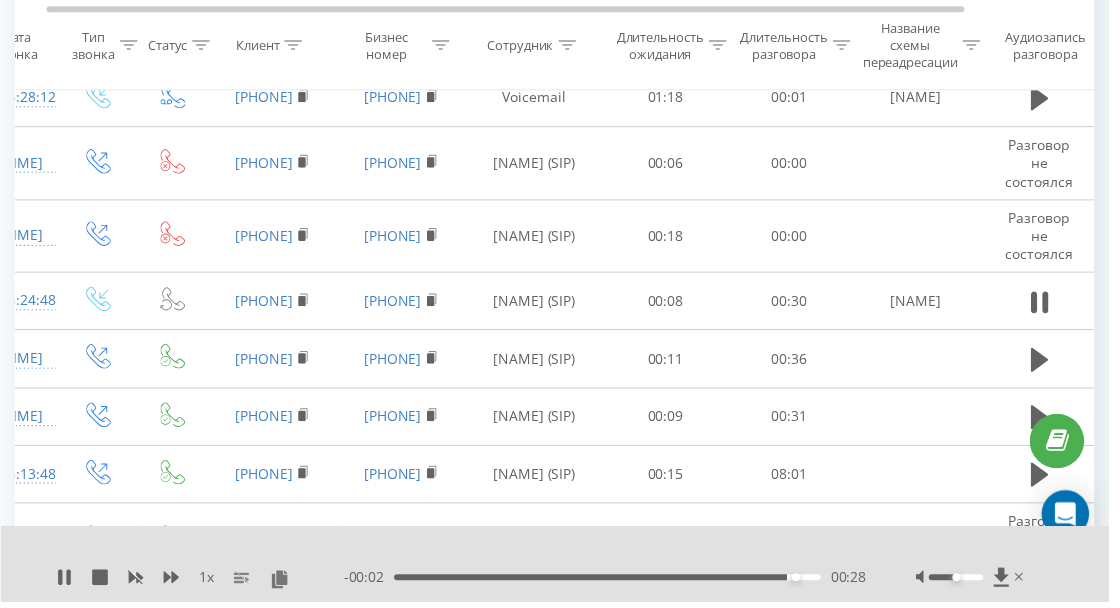 click at bounding box center [1050, 363] 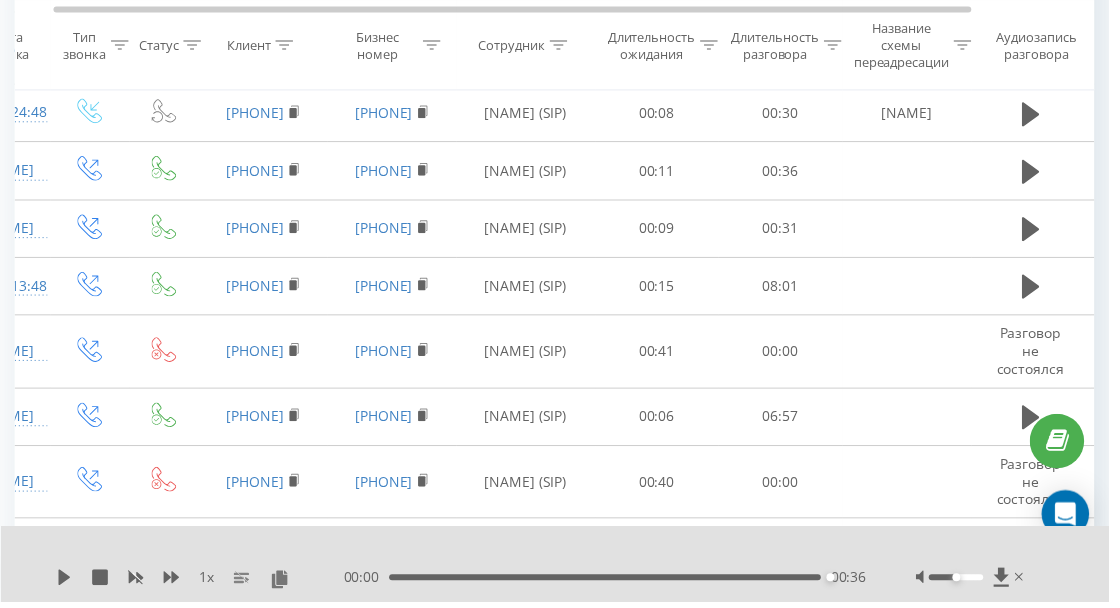 click 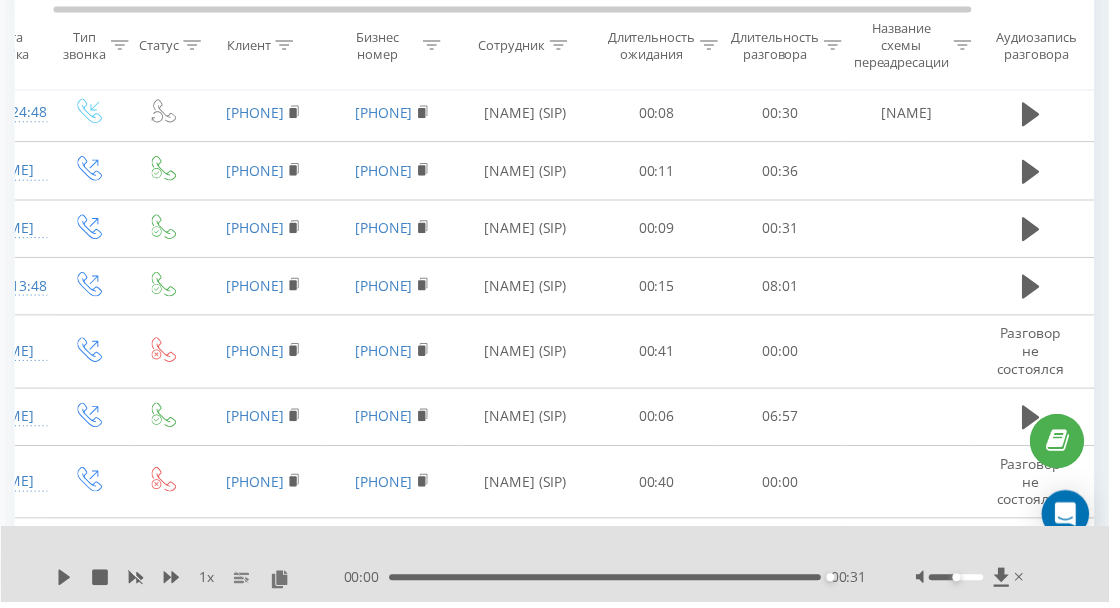 click 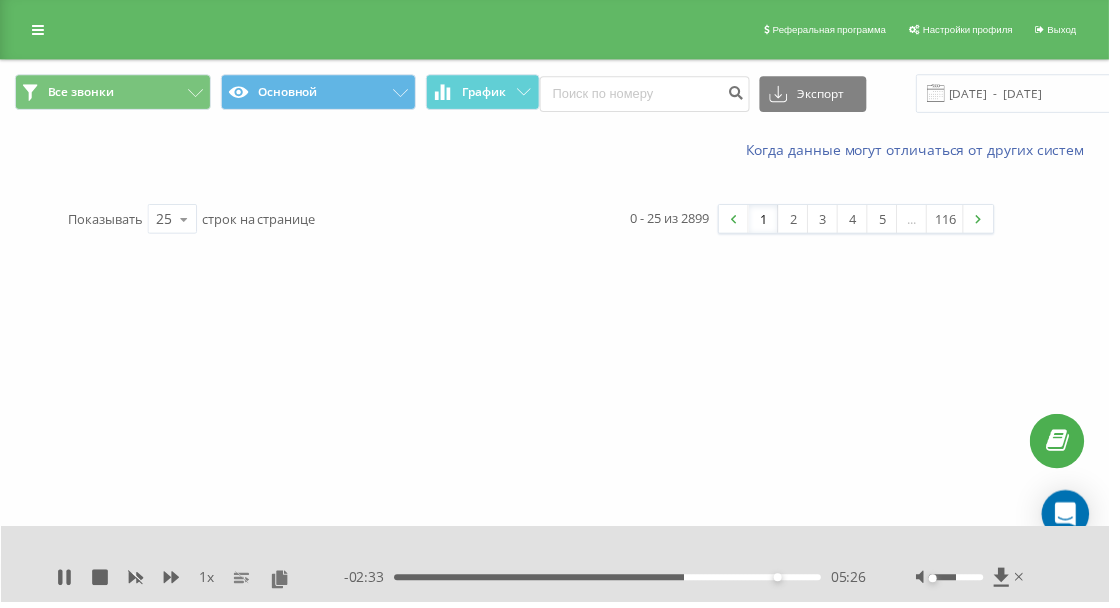 scroll, scrollTop: 0, scrollLeft: 0, axis: both 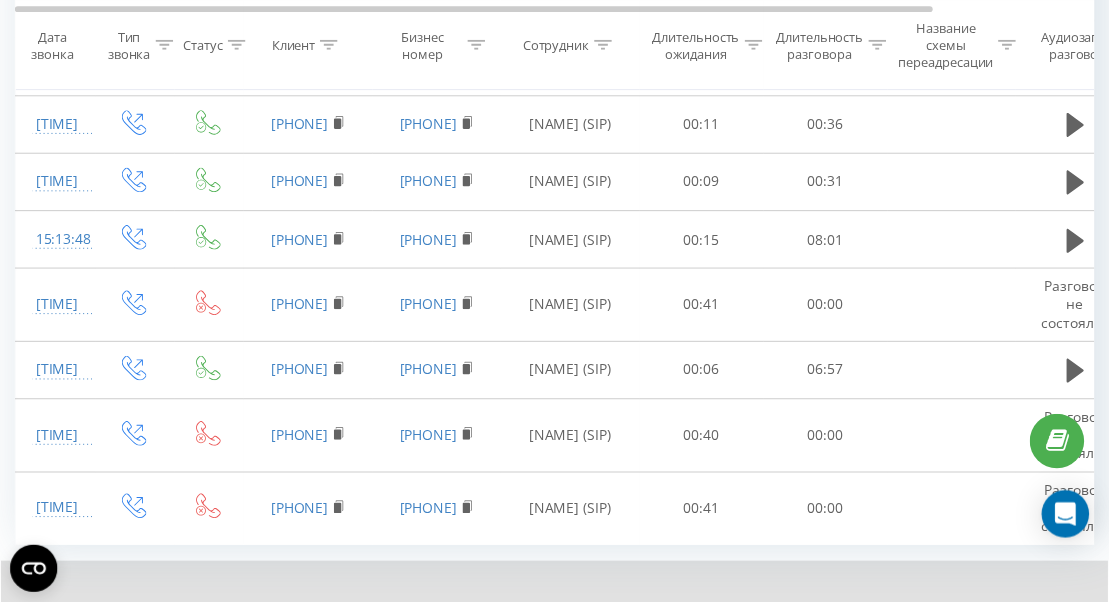 click 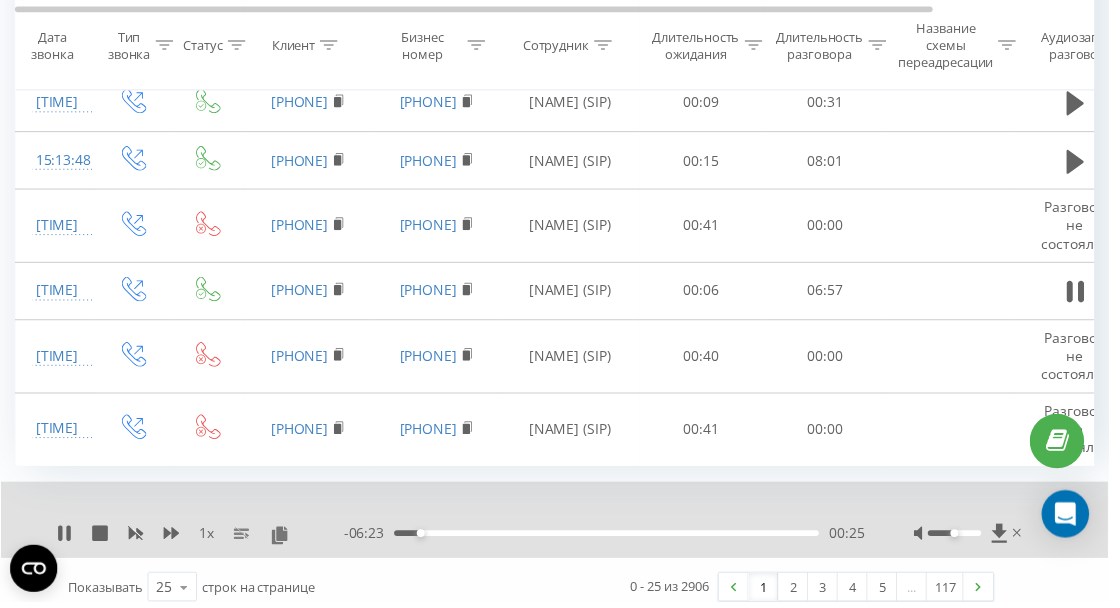 scroll, scrollTop: 1487, scrollLeft: 0, axis: vertical 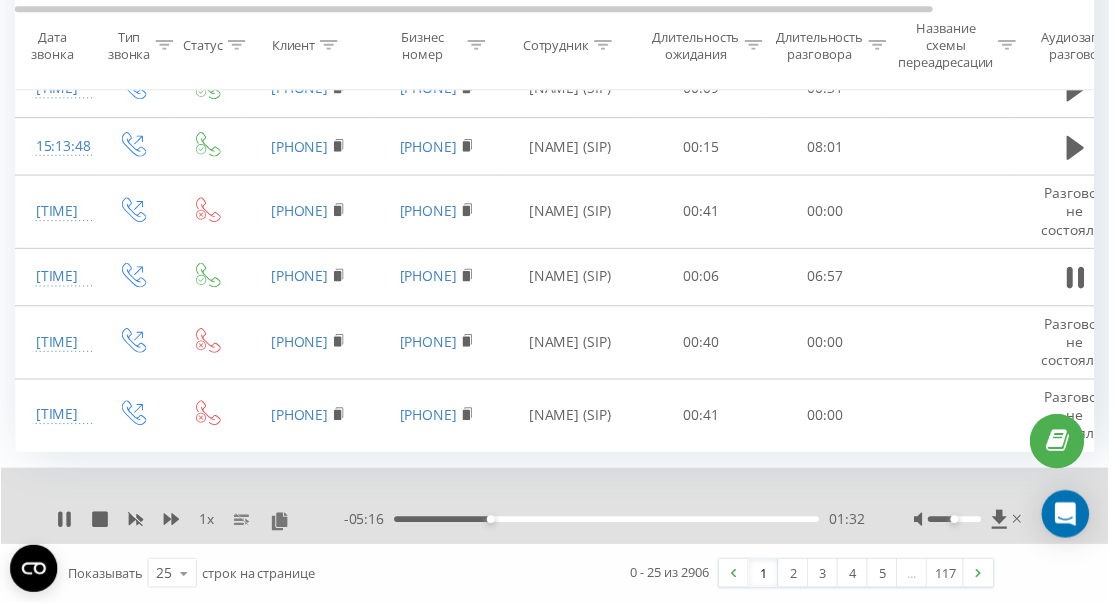 click 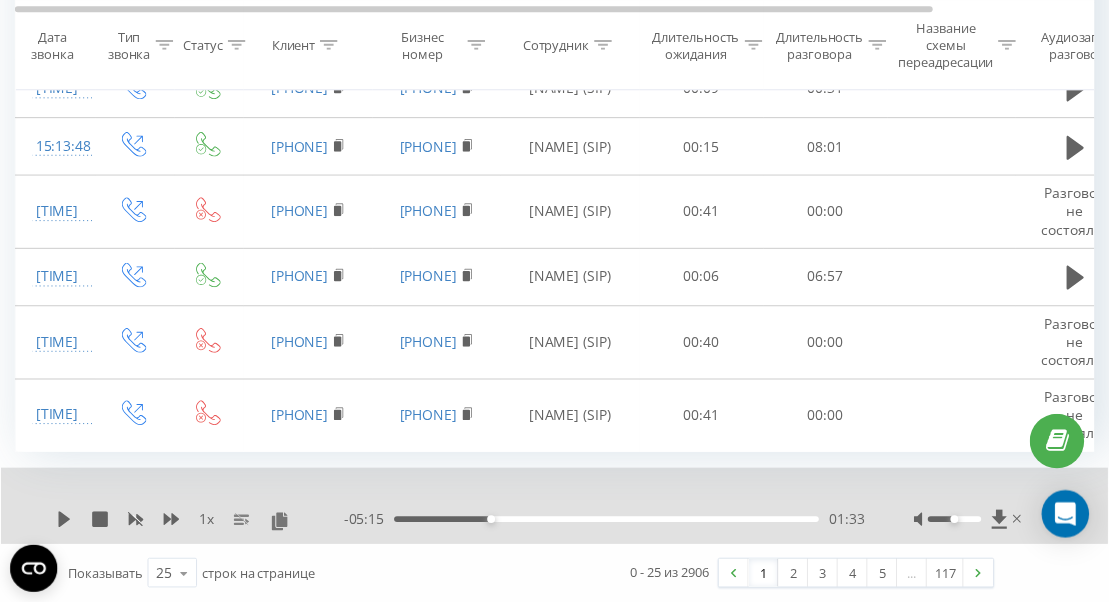 click 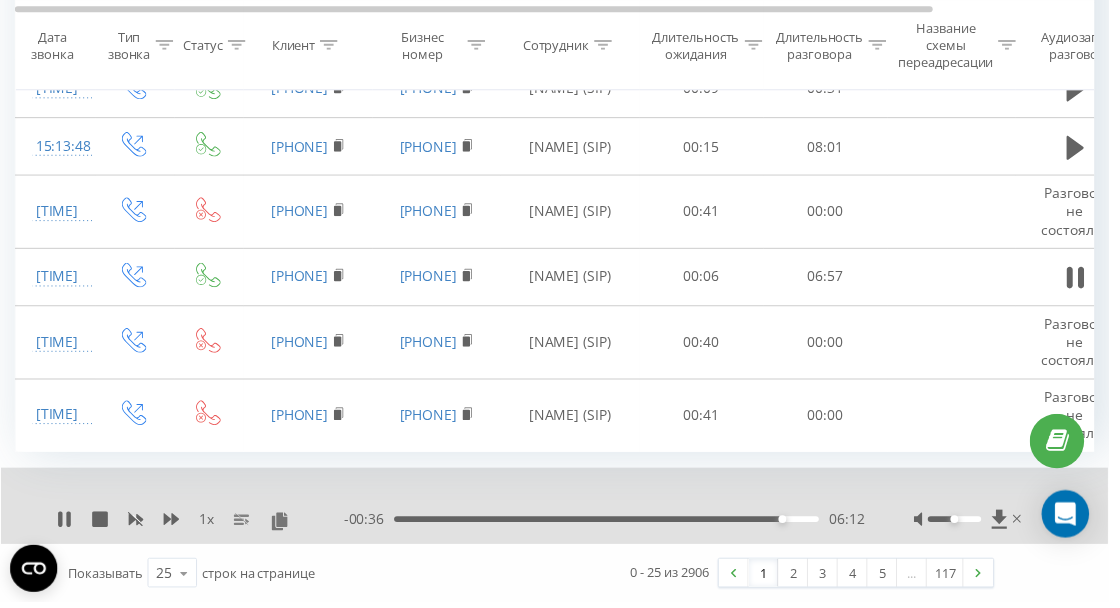 scroll, scrollTop: 0, scrollLeft: 3, axis: horizontal 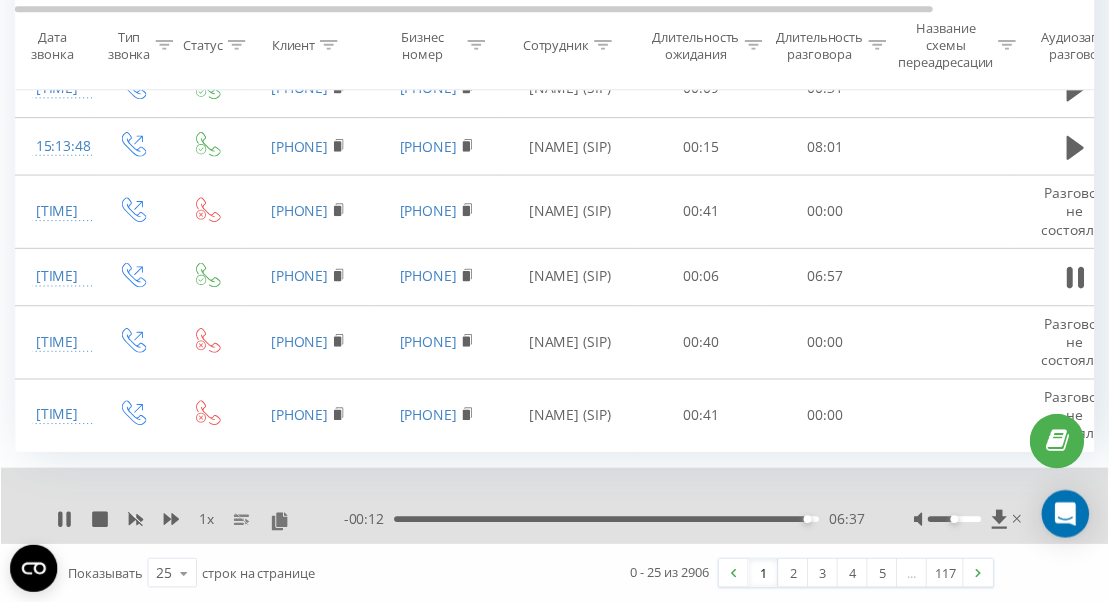 click on "2" at bounding box center (801, 578) 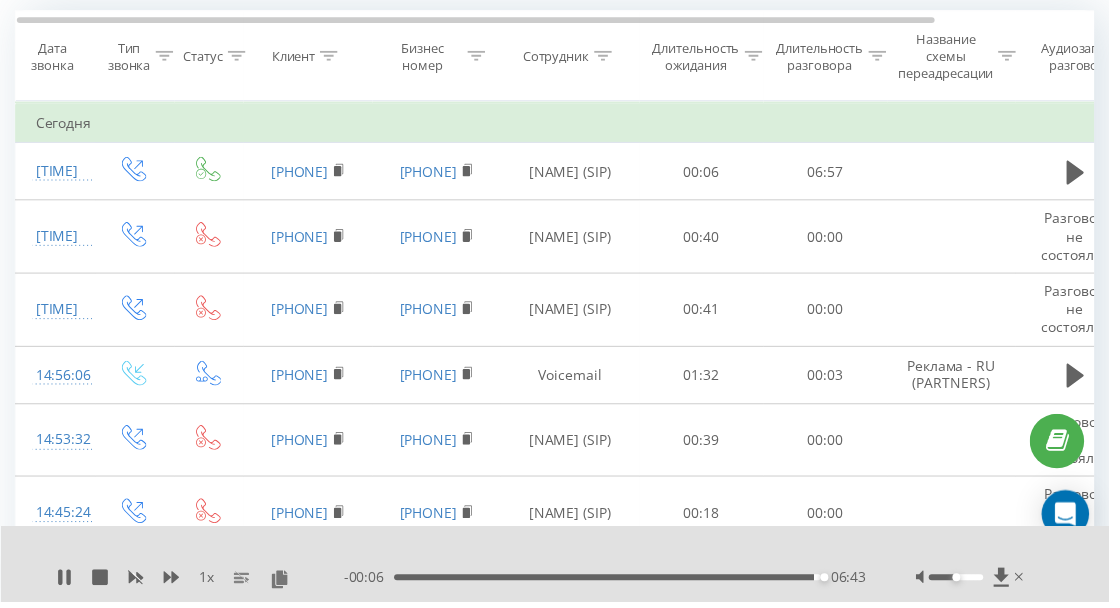 scroll, scrollTop: 184, scrollLeft: 0, axis: vertical 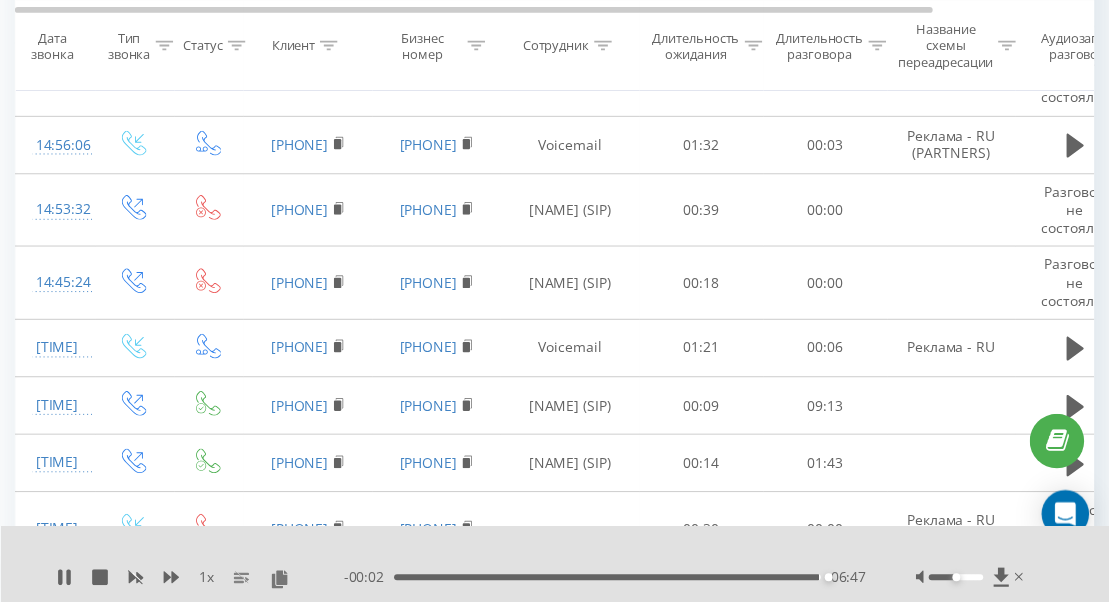 click 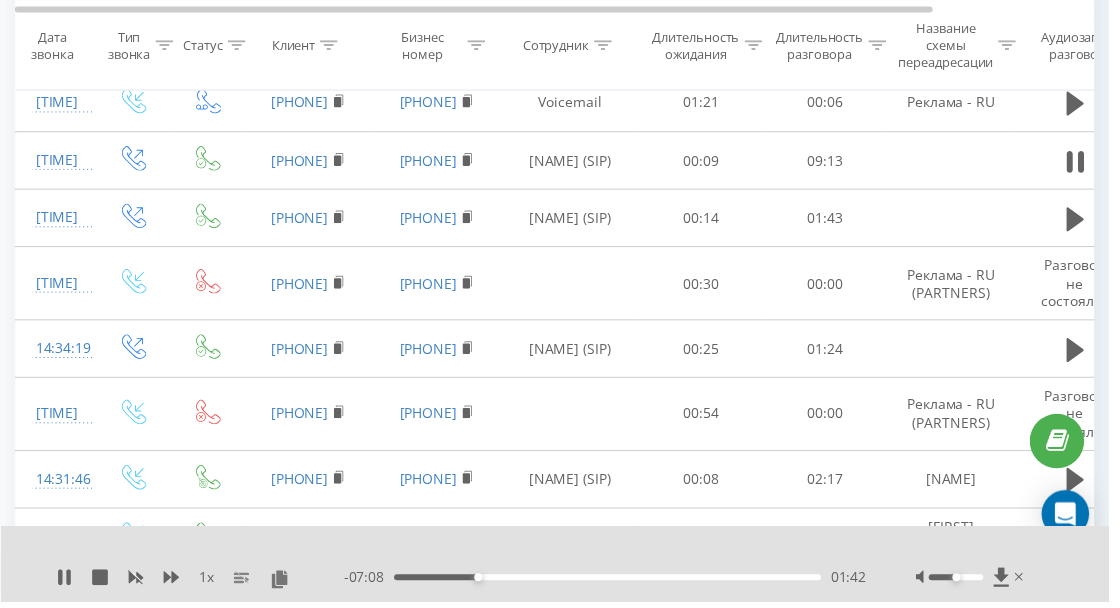 scroll, scrollTop: 642, scrollLeft: 0, axis: vertical 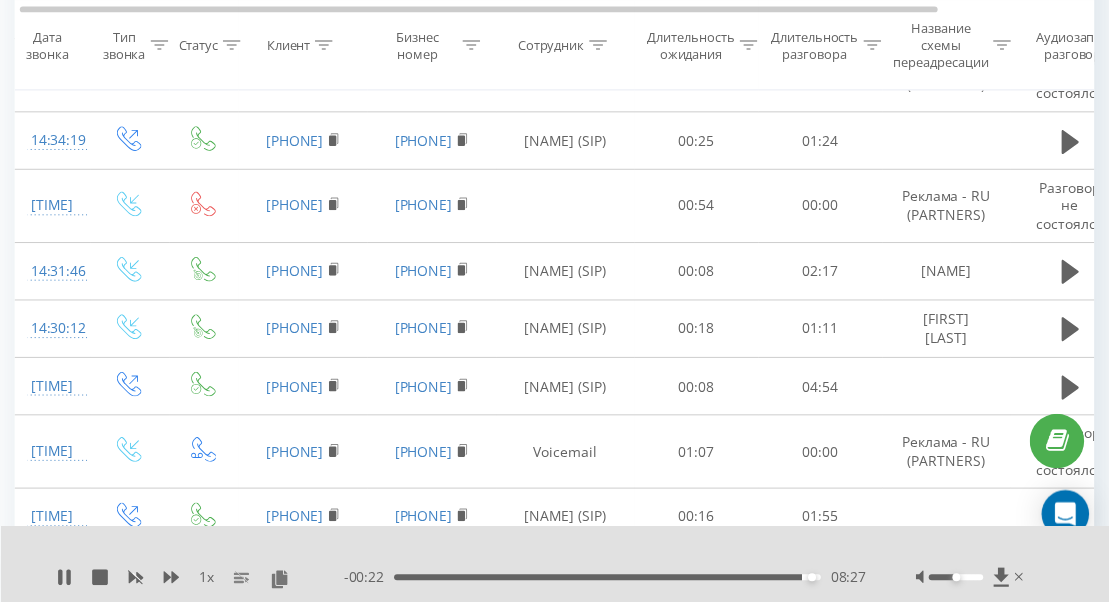 click 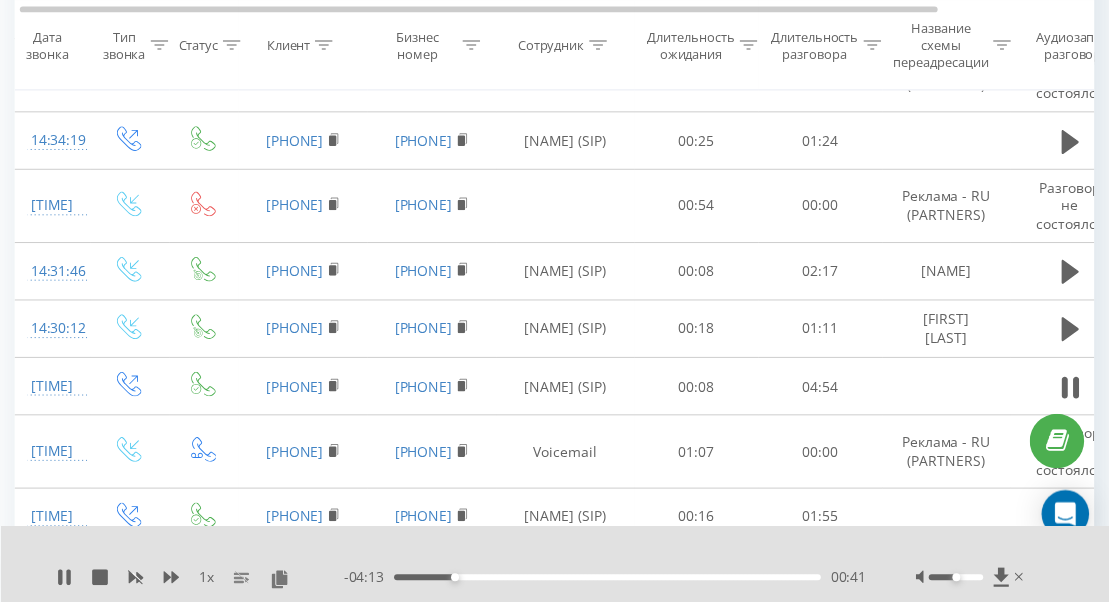 scroll, scrollTop: 872, scrollLeft: 0, axis: vertical 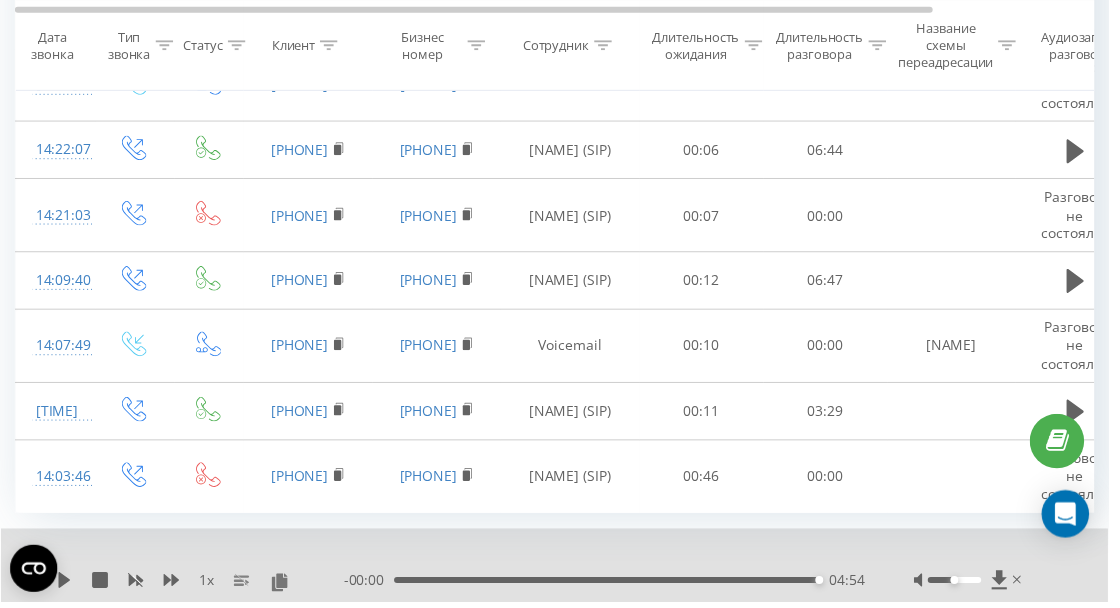 click 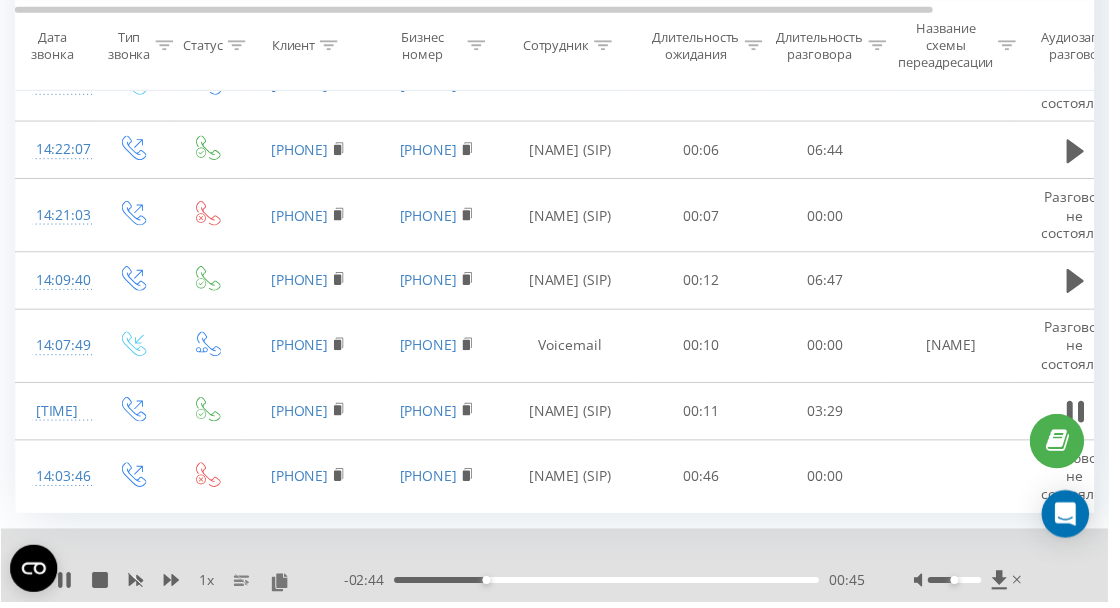 click 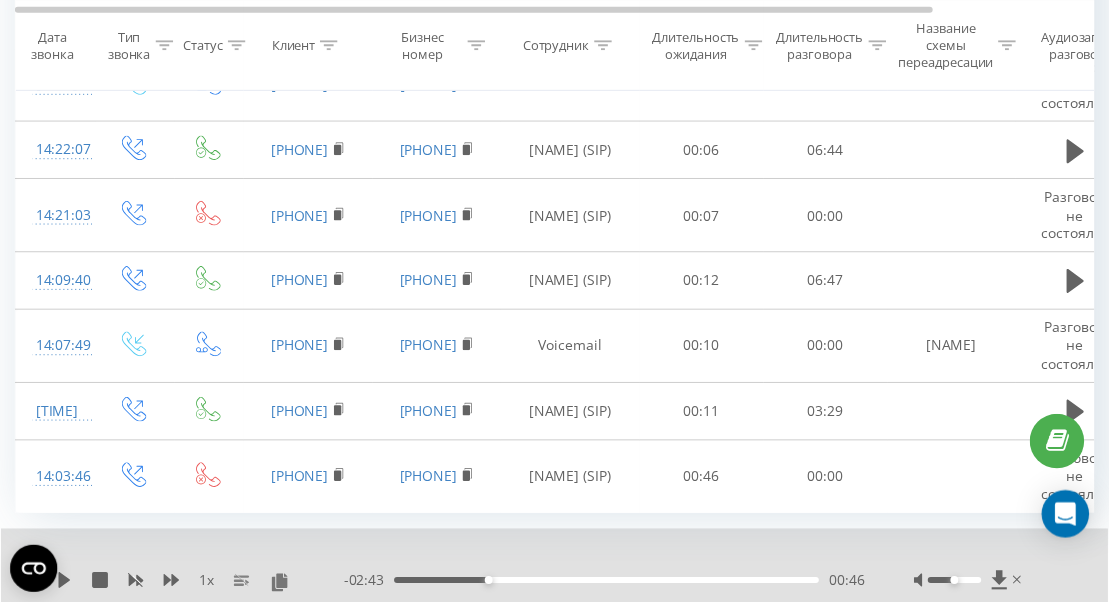 scroll, scrollTop: 1445, scrollLeft: 0, axis: vertical 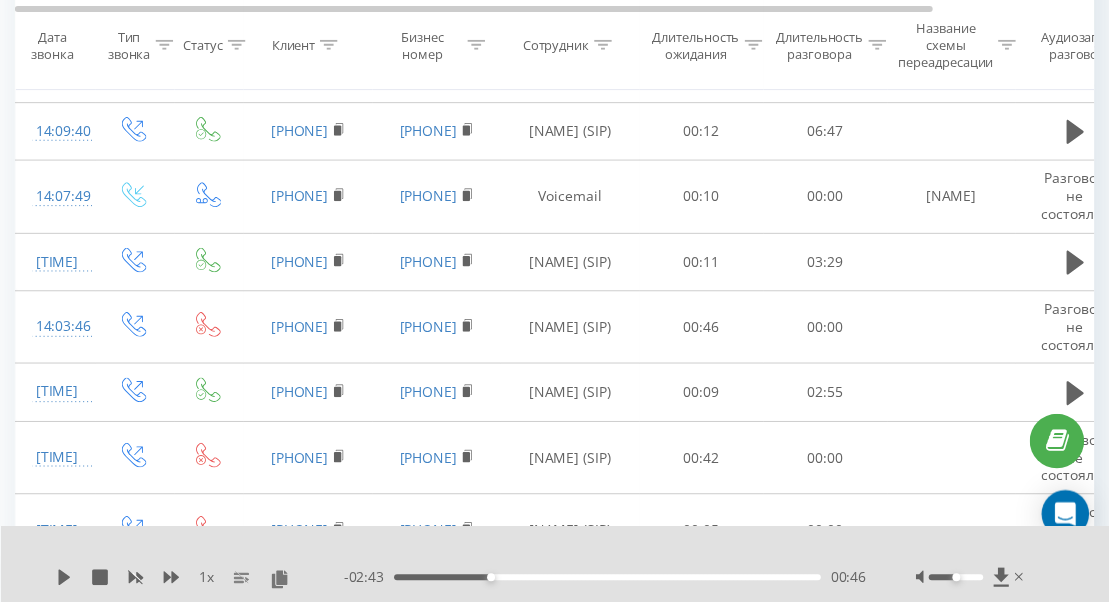 click 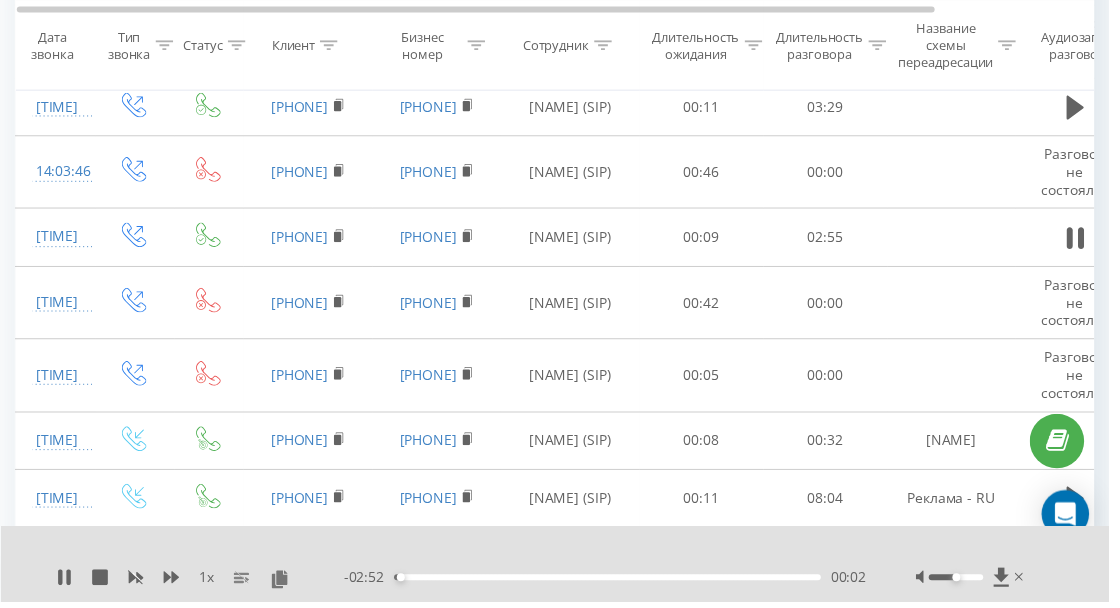 scroll, scrollTop: 445, scrollLeft: 0, axis: vertical 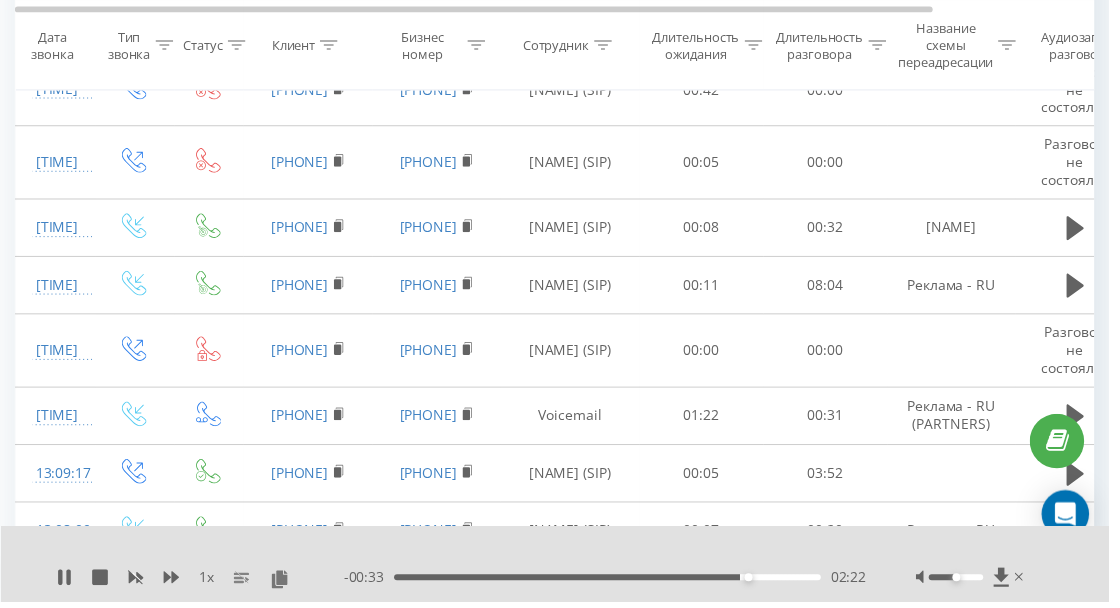 click 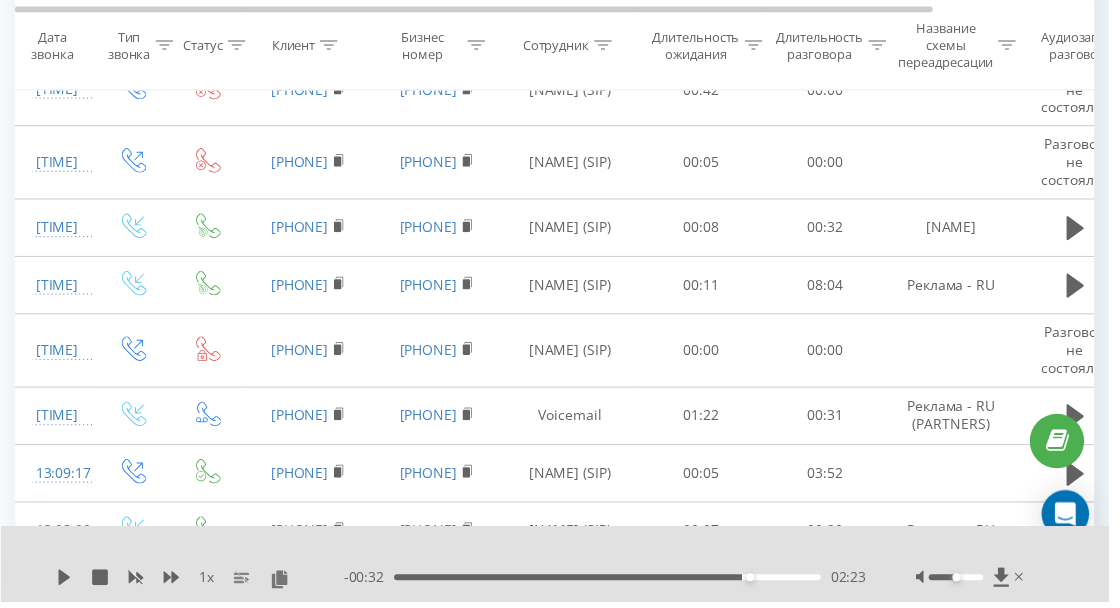 click 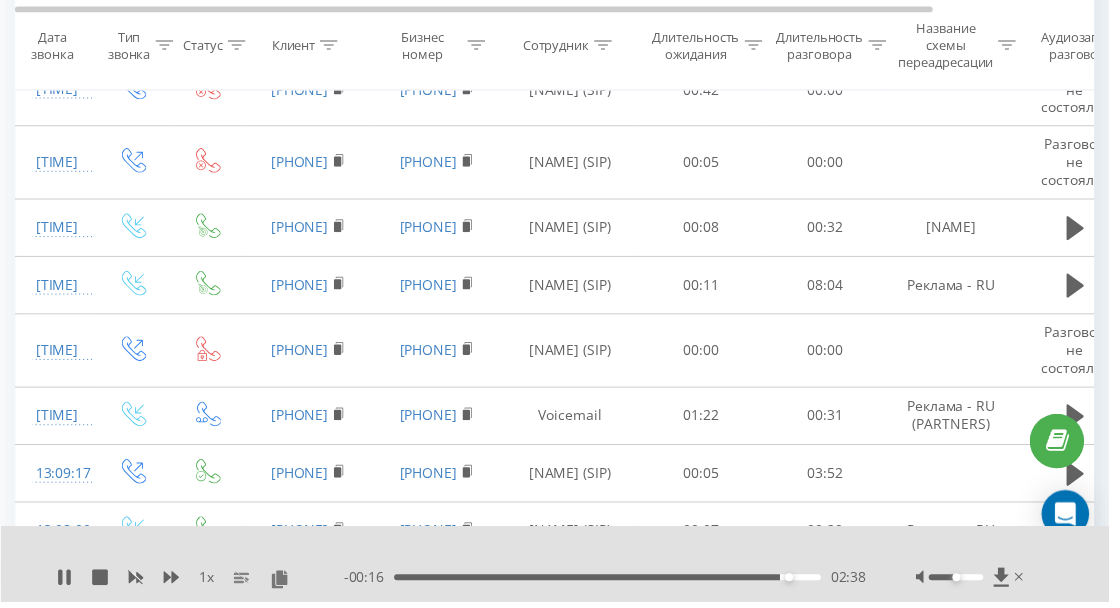 scroll, scrollTop: 0, scrollLeft: 1, axis: horizontal 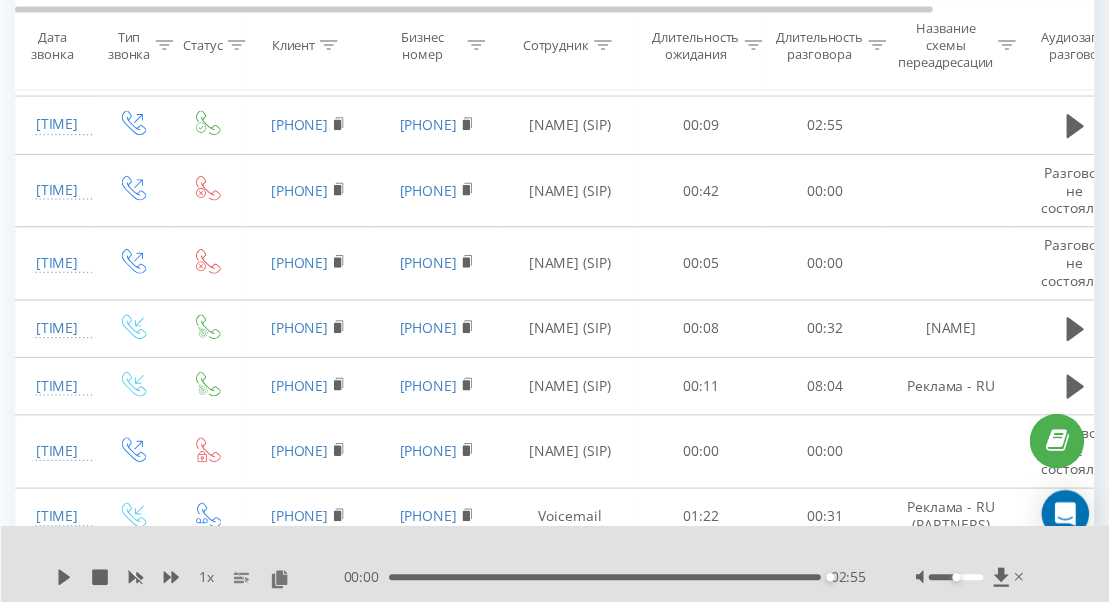 click 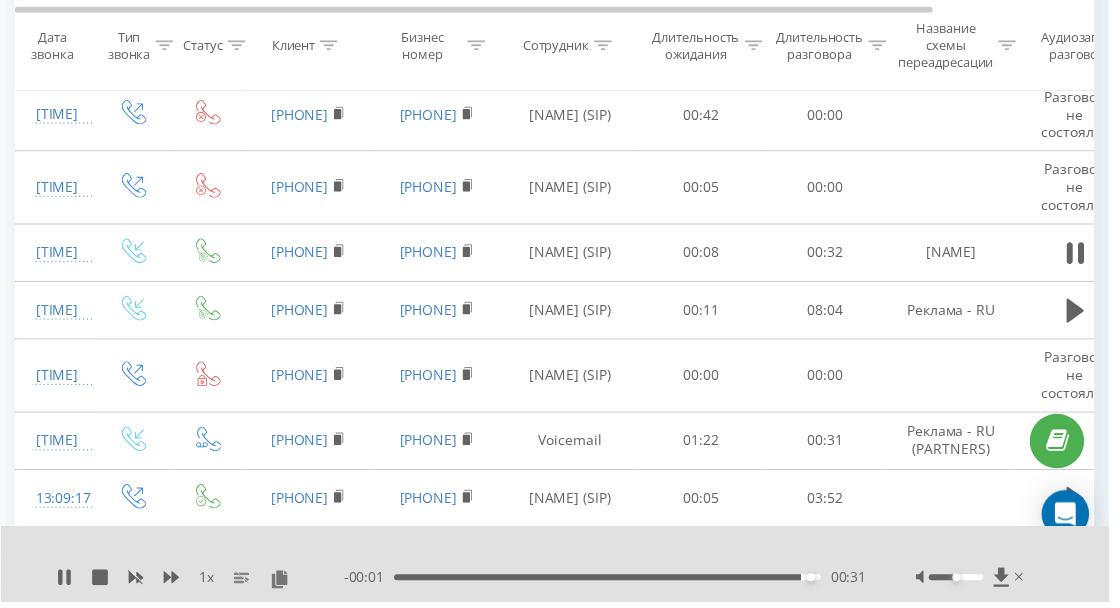 click 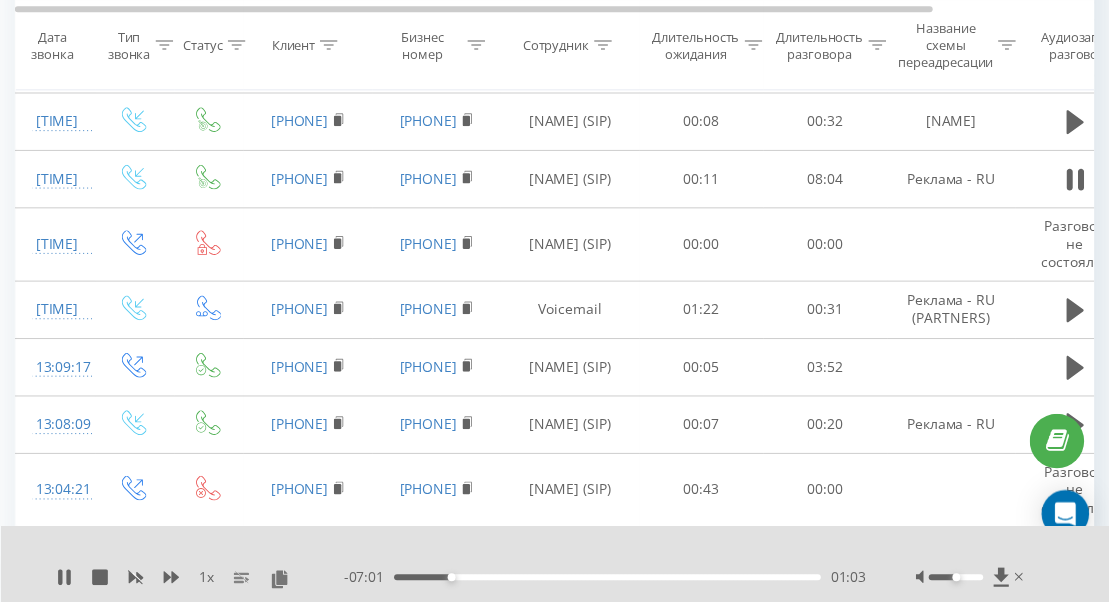 scroll, scrollTop: 902, scrollLeft: 0, axis: vertical 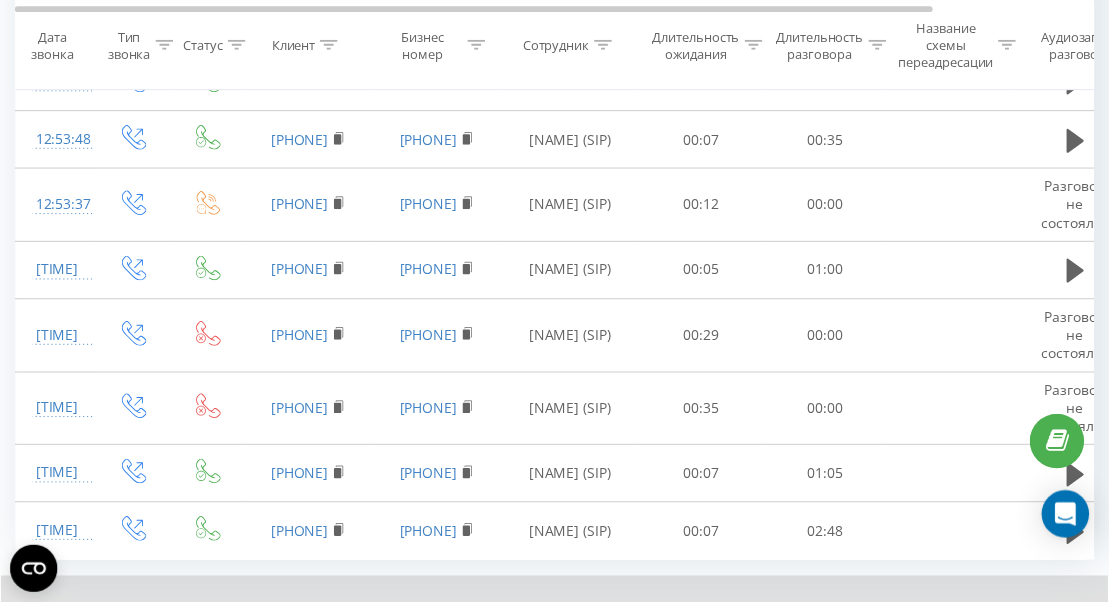 click on "4" at bounding box center (861, 687) 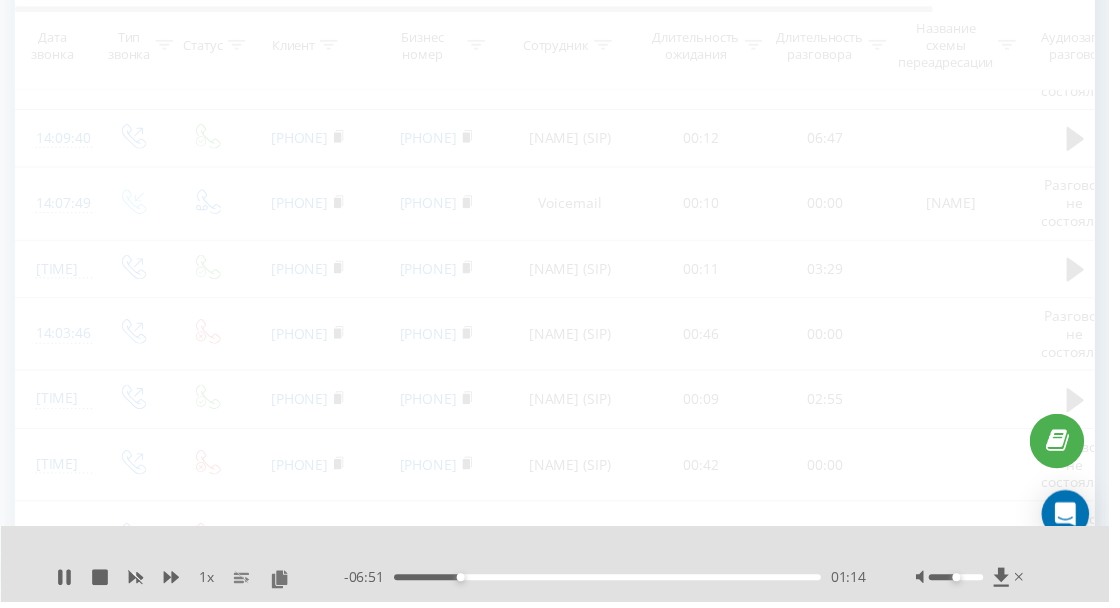 scroll, scrollTop: 132, scrollLeft: 0, axis: vertical 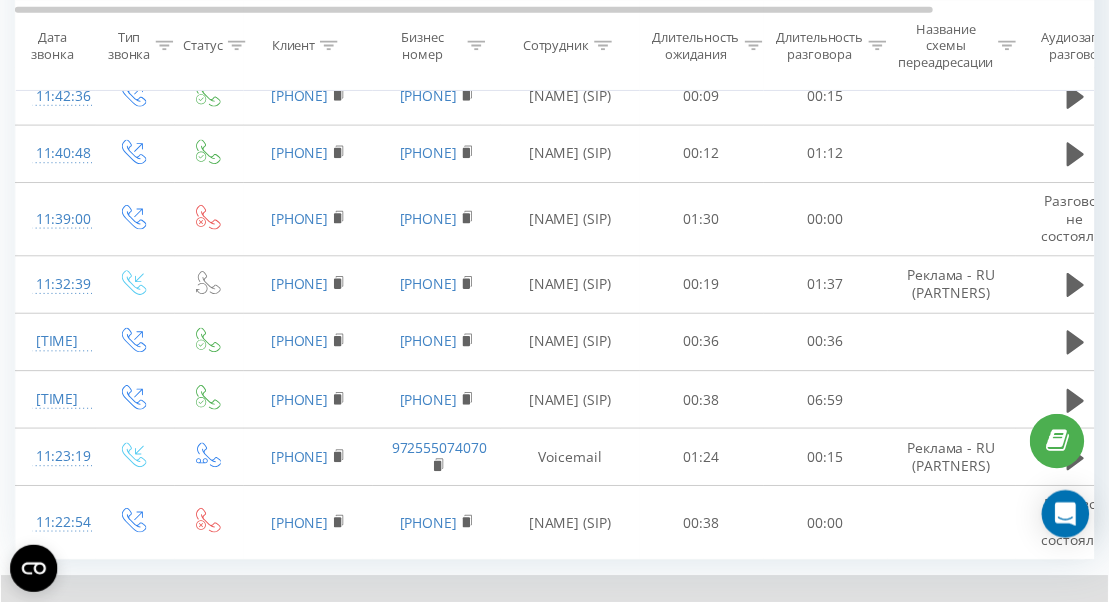 click on "5" at bounding box center (891, 687) 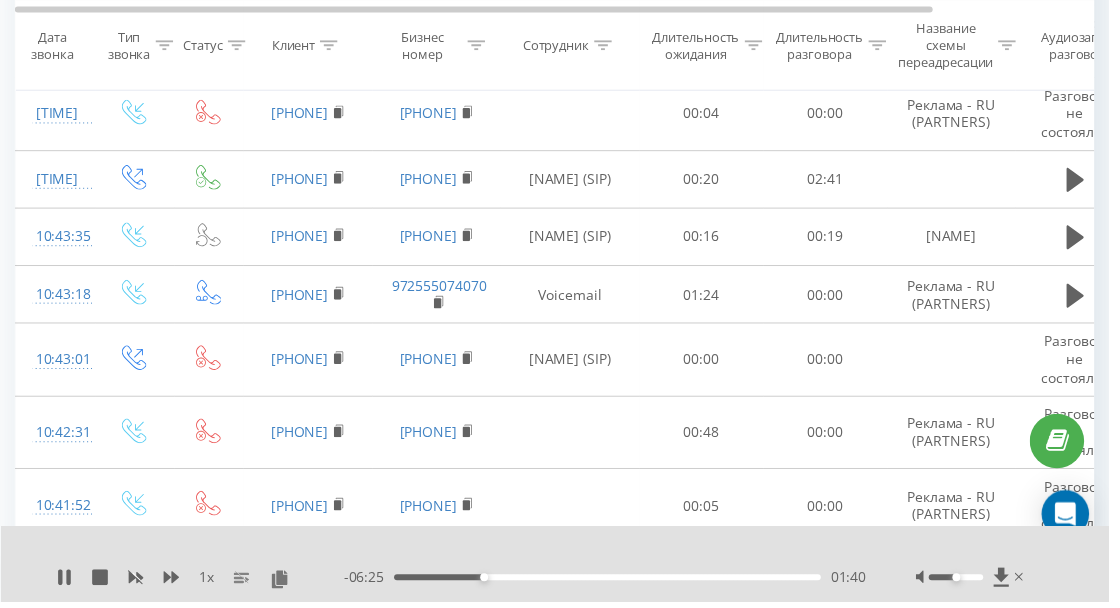 click 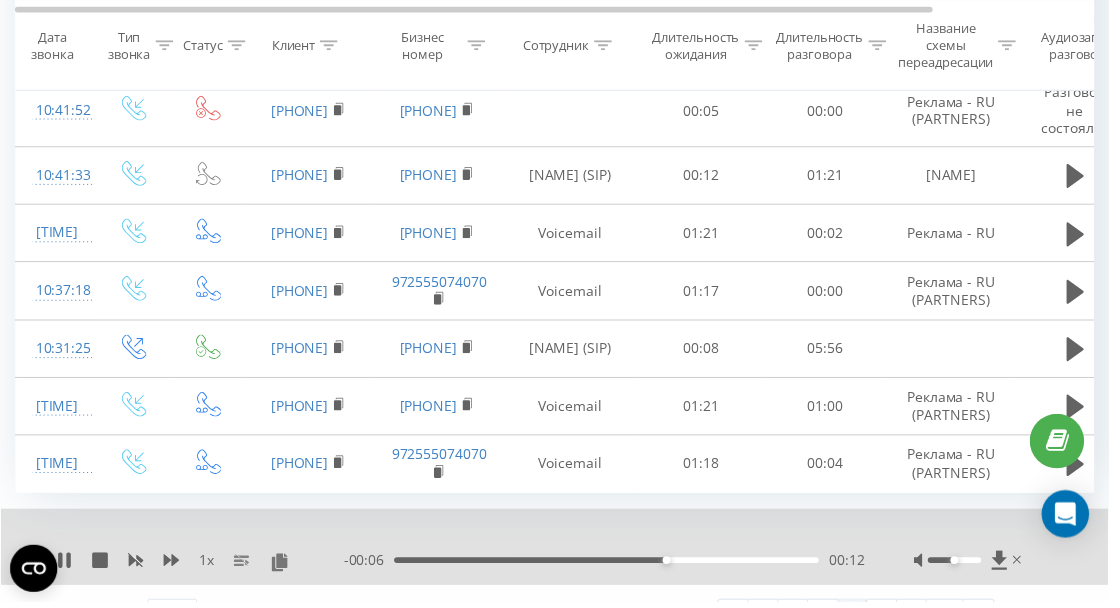 click on "6" at bounding box center (891, 620) 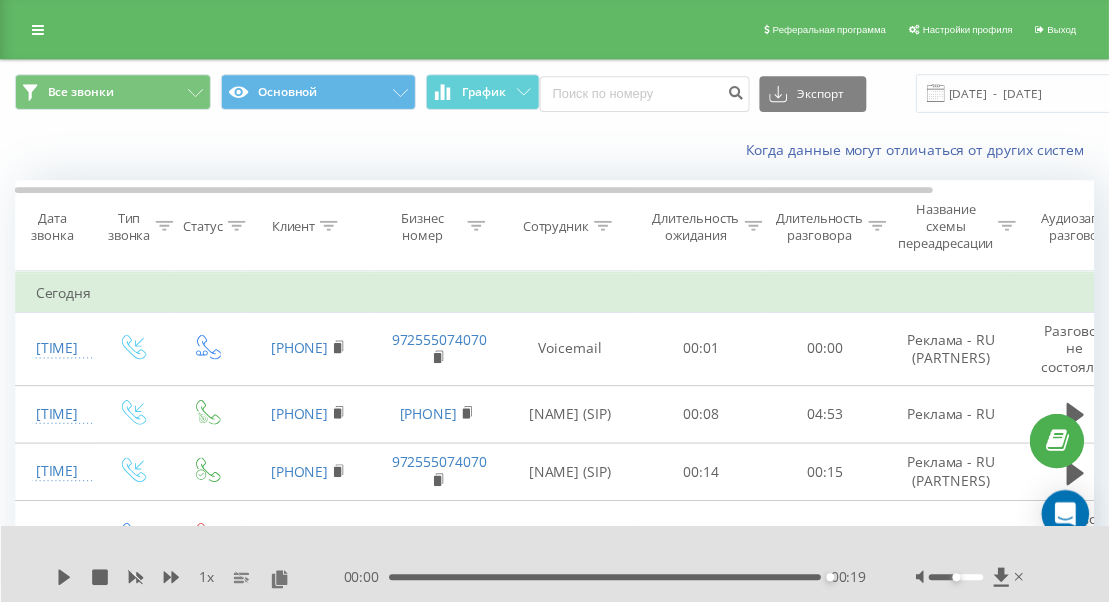 click at bounding box center [38, 30] 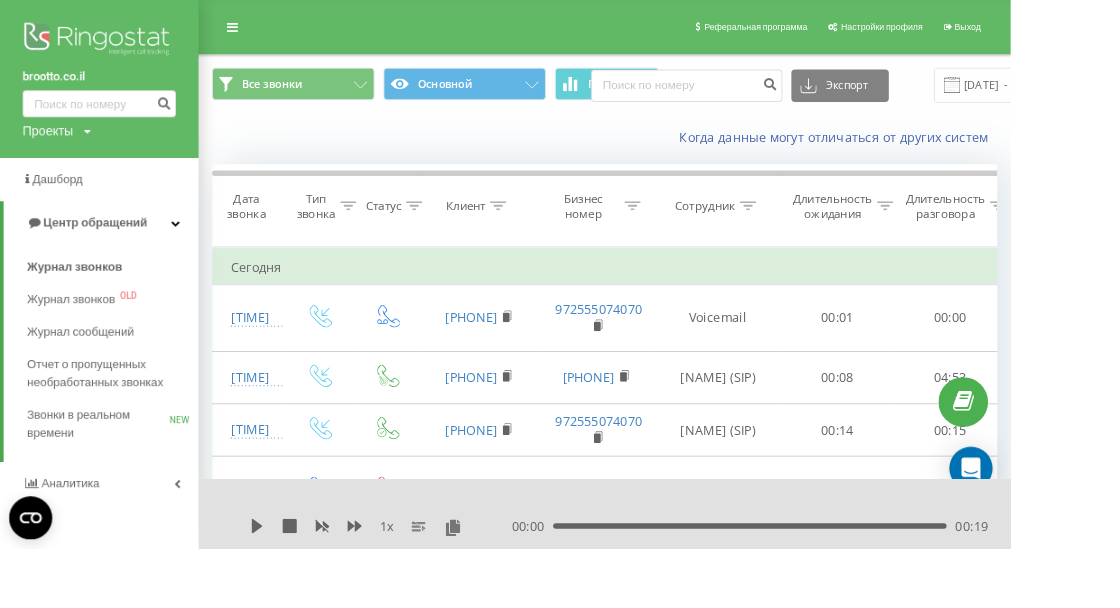 click on "Отчет о пропущенных необработанных звонках" at bounding box center (120, 414) 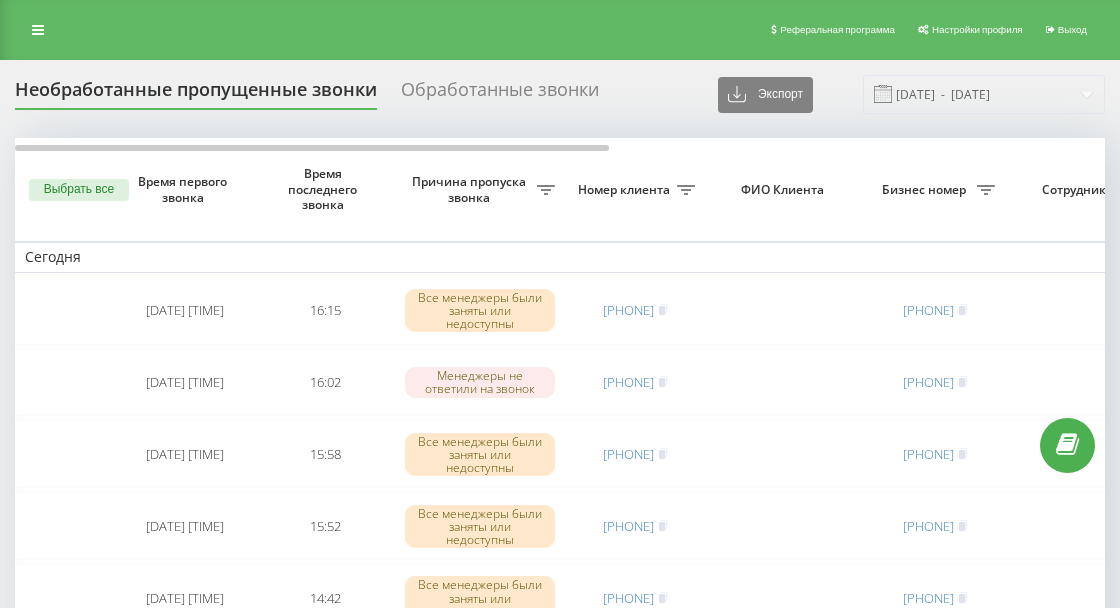 scroll, scrollTop: 0, scrollLeft: 0, axis: both 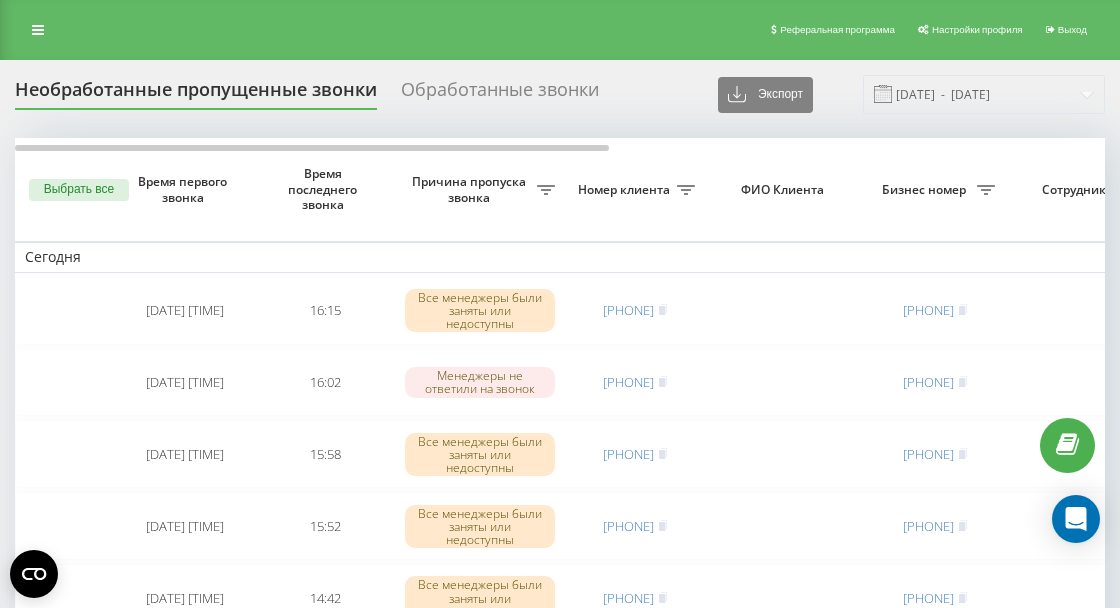 click at bounding box center (38, 30) 